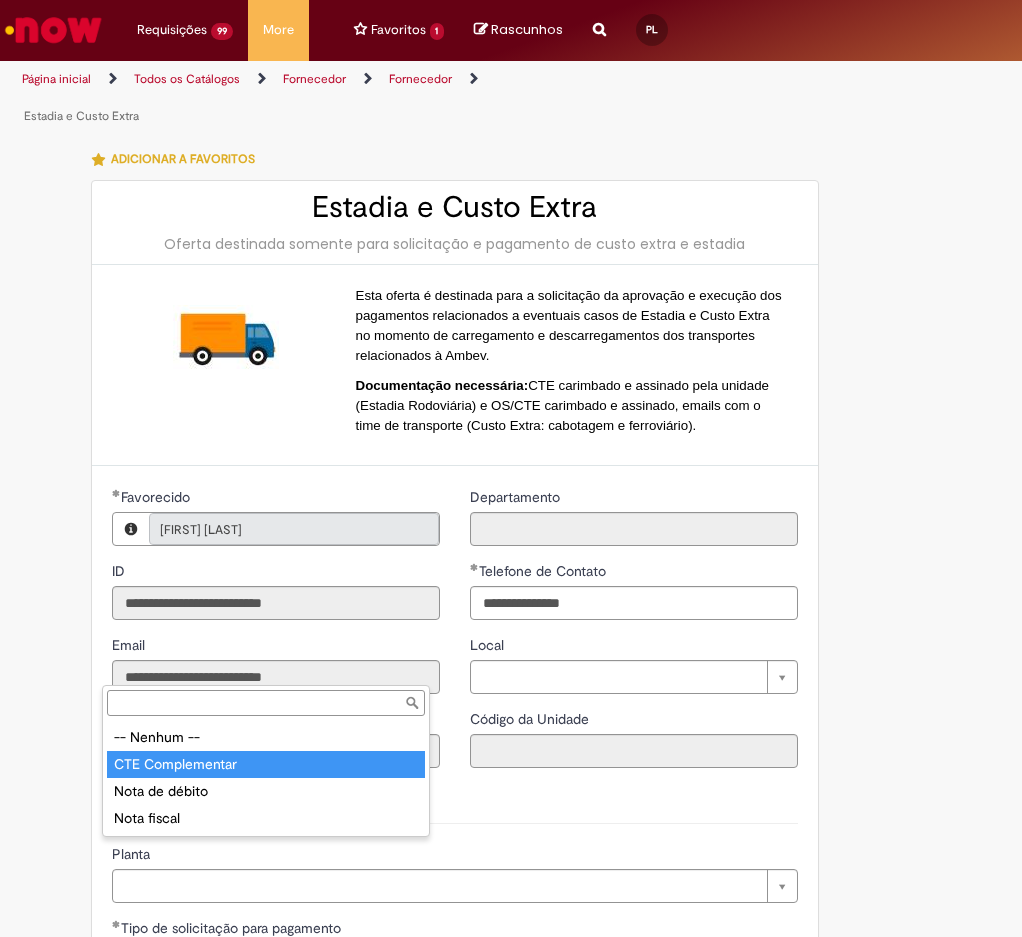 select on "*******" 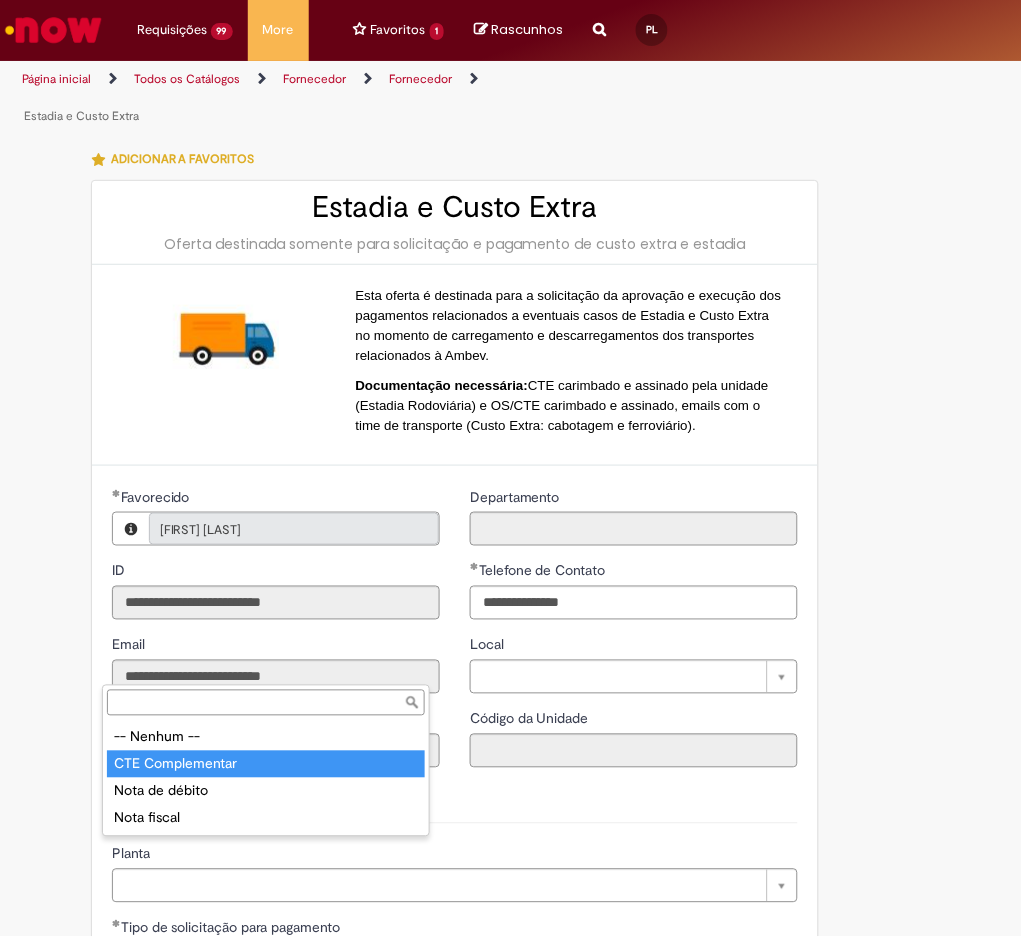 type on "**********" 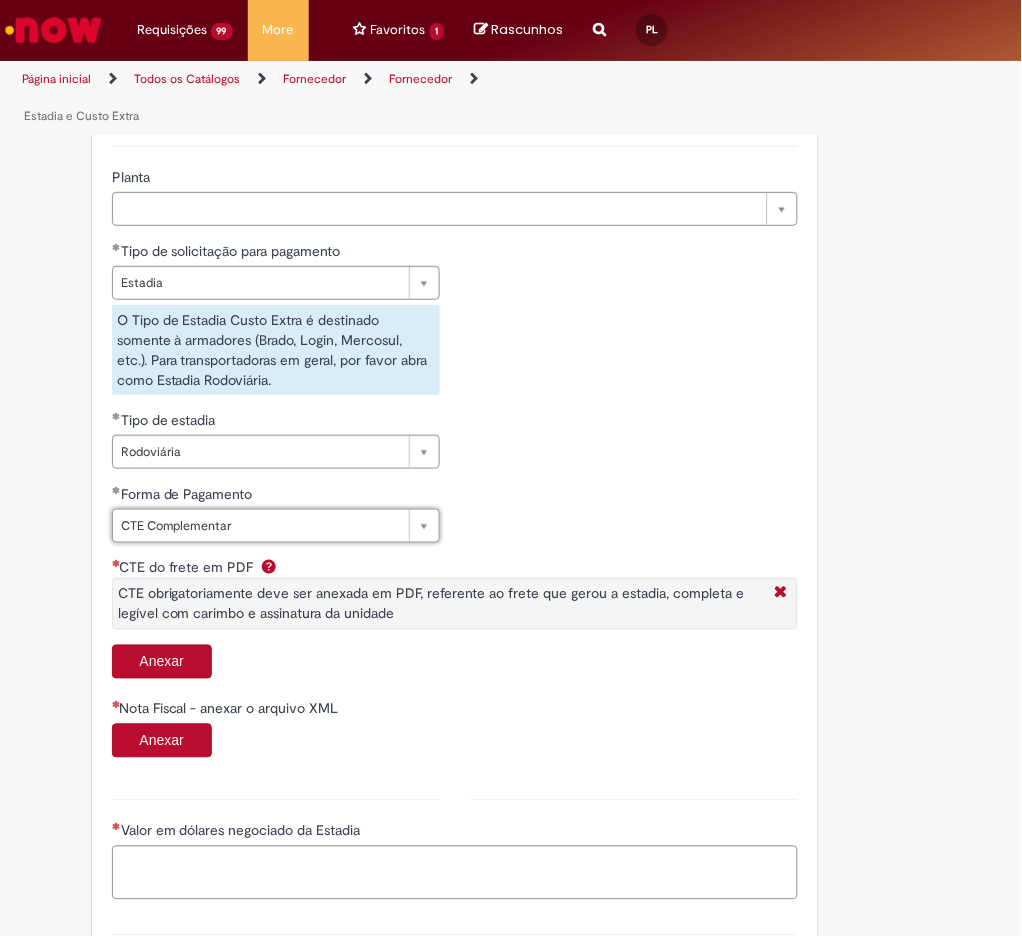 scroll, scrollTop: 800, scrollLeft: 0, axis: vertical 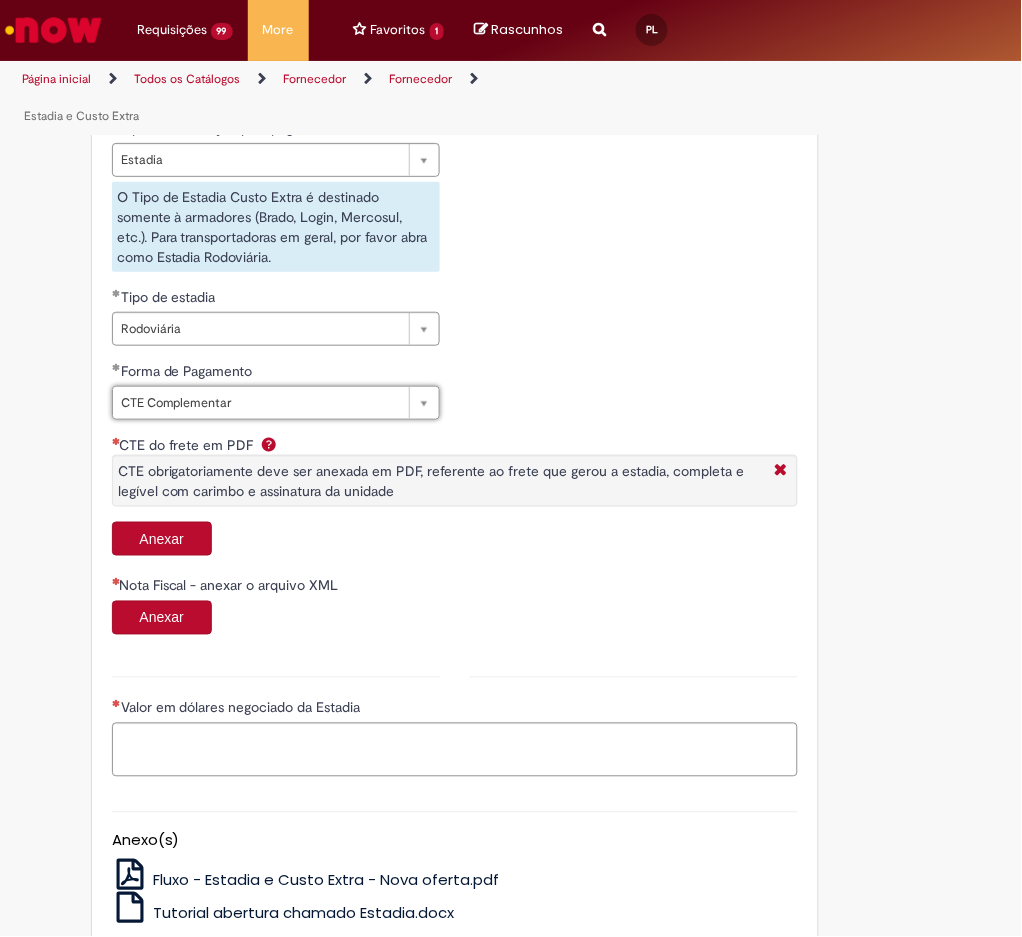 click on "Anexar" at bounding box center [162, 539] 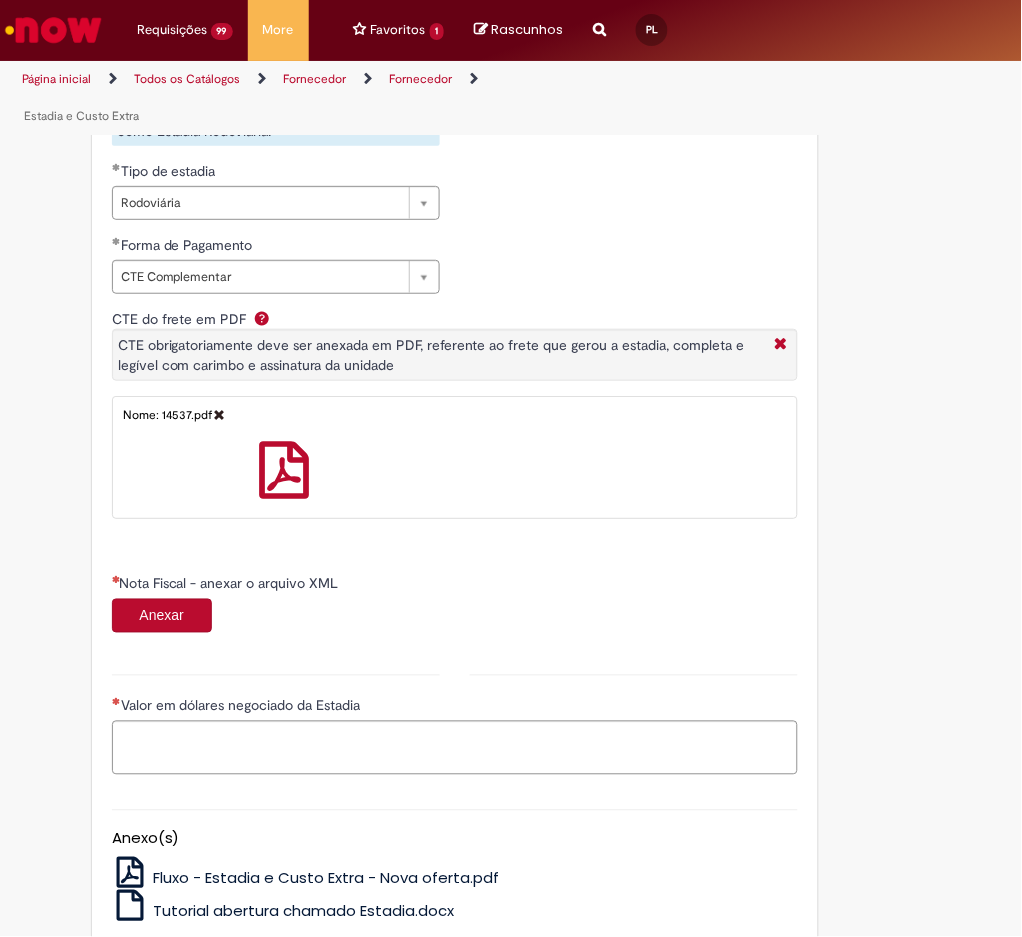 scroll, scrollTop: 1048, scrollLeft: 0, axis: vertical 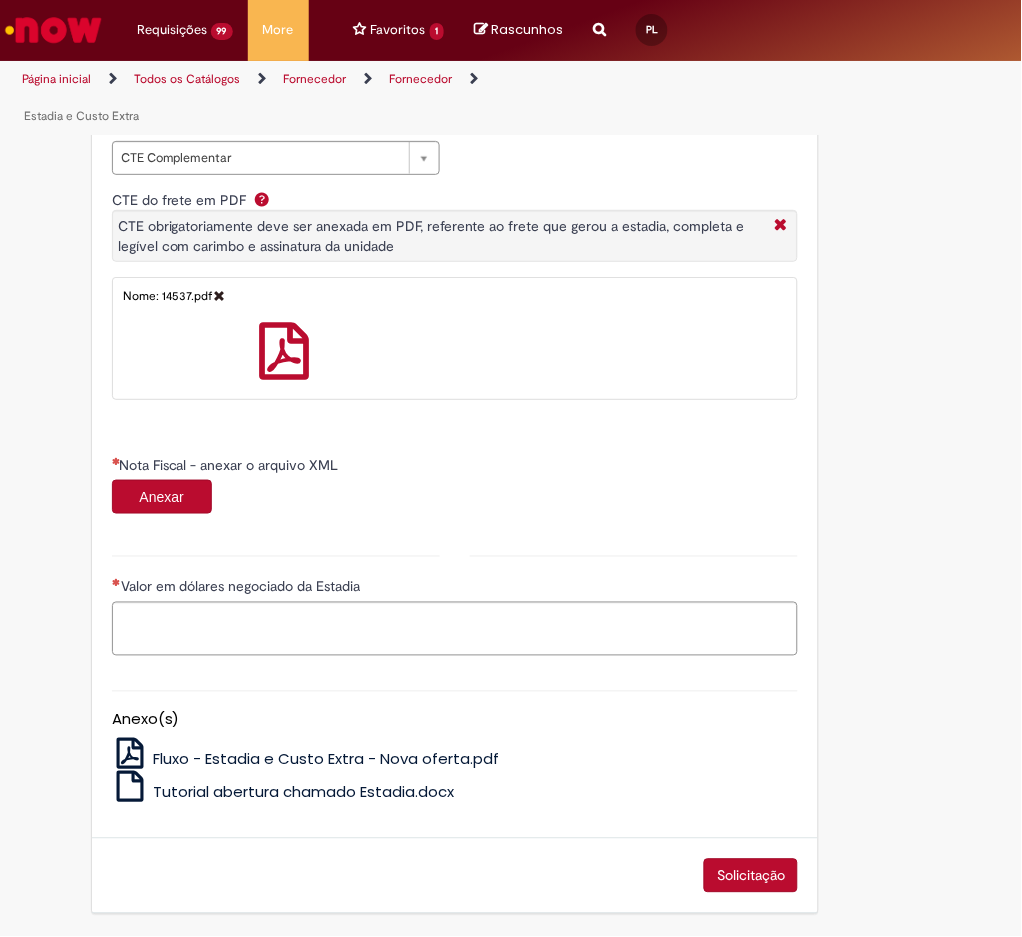 click on "Anexar" at bounding box center (162, 497) 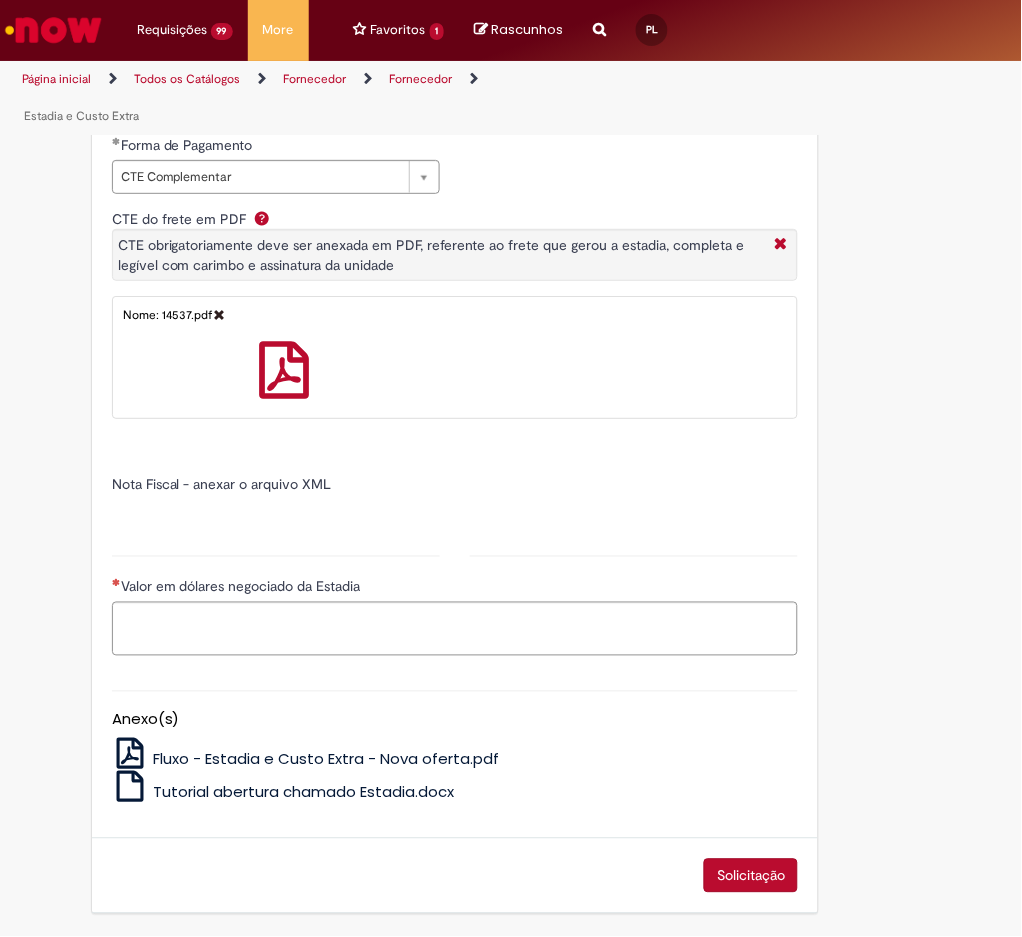 type on "*****" 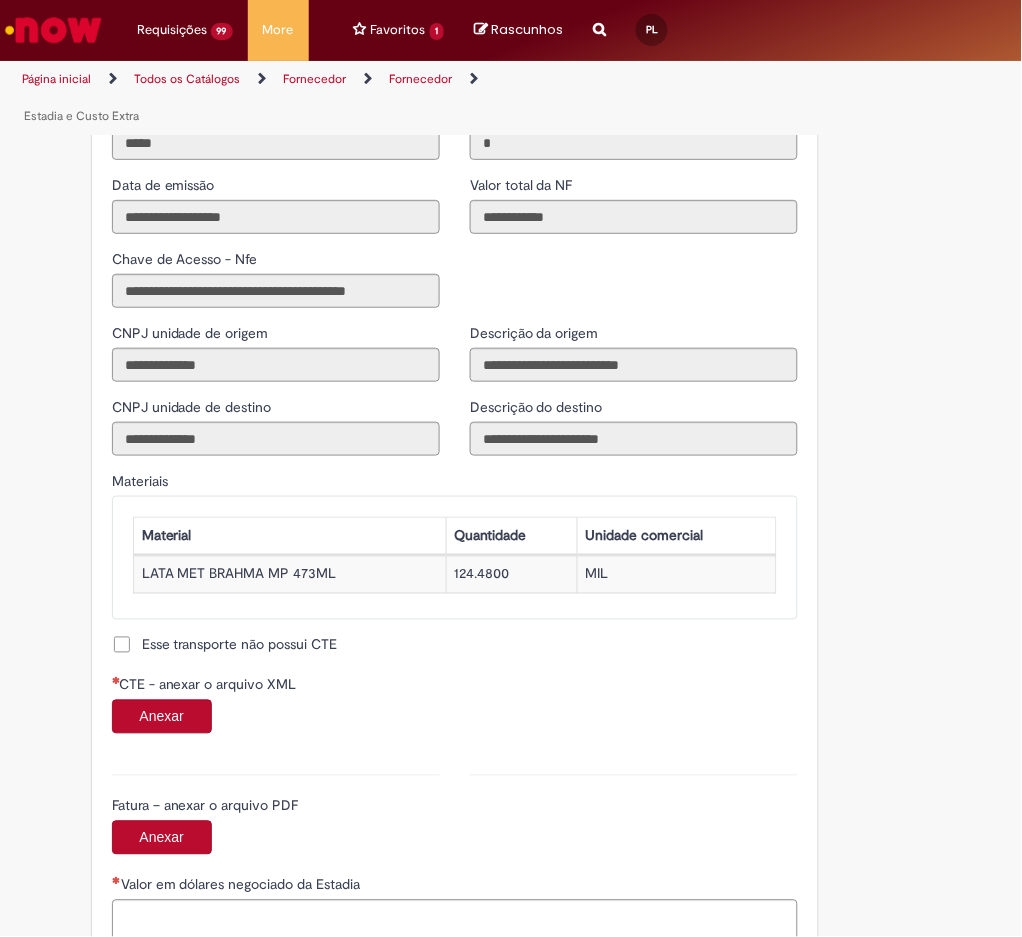 scroll, scrollTop: 1715, scrollLeft: 0, axis: vertical 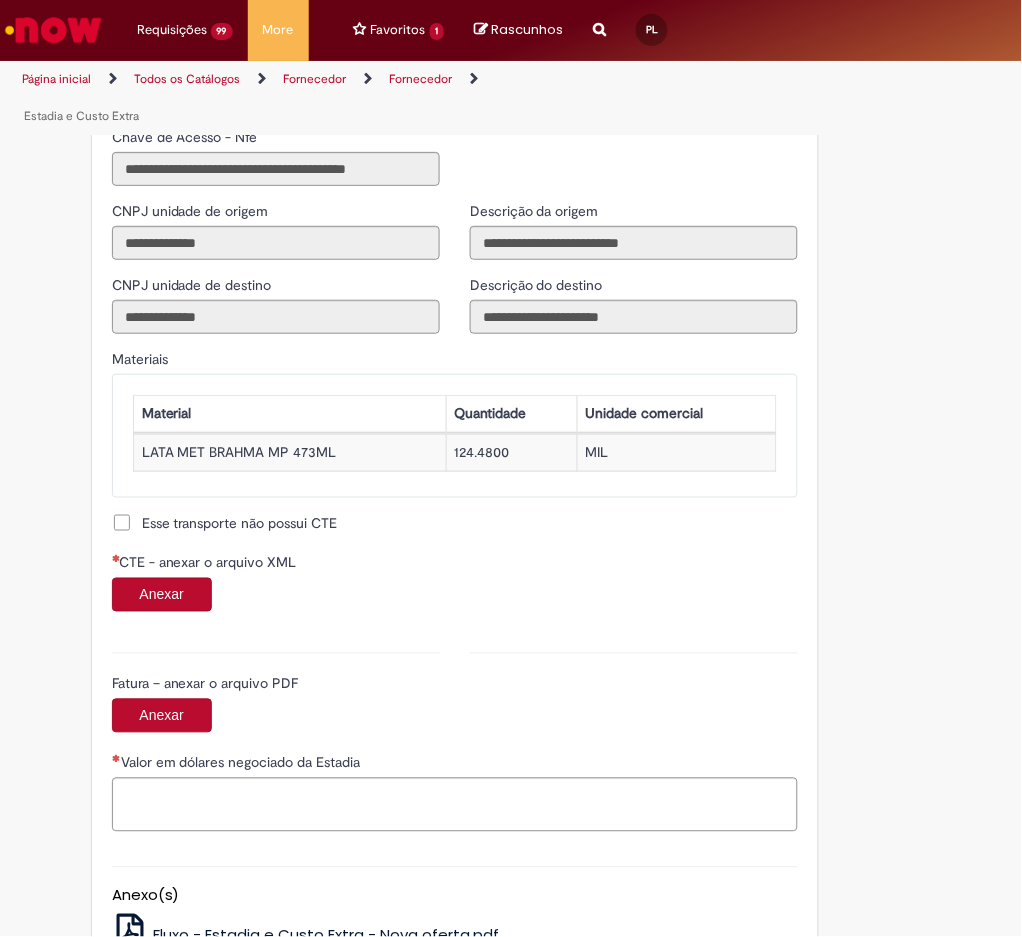 click on "Anexar" at bounding box center [162, 595] 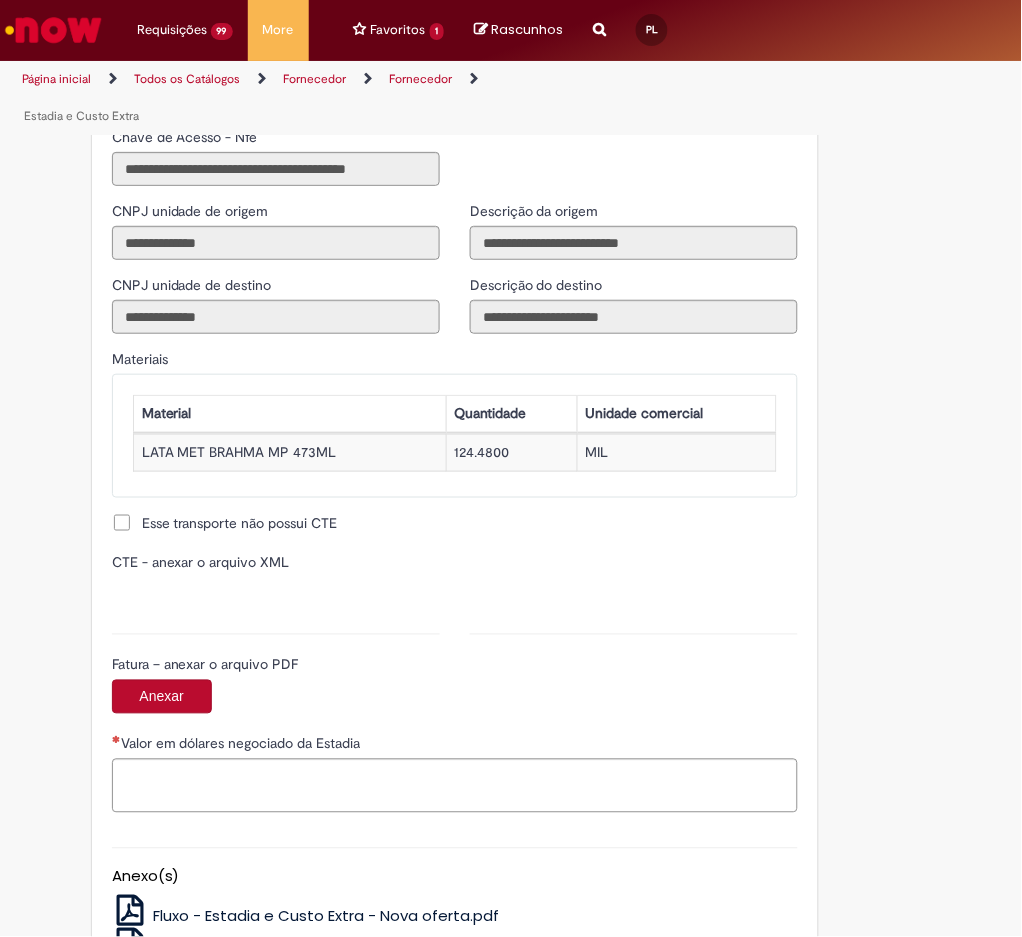 type on "**********" 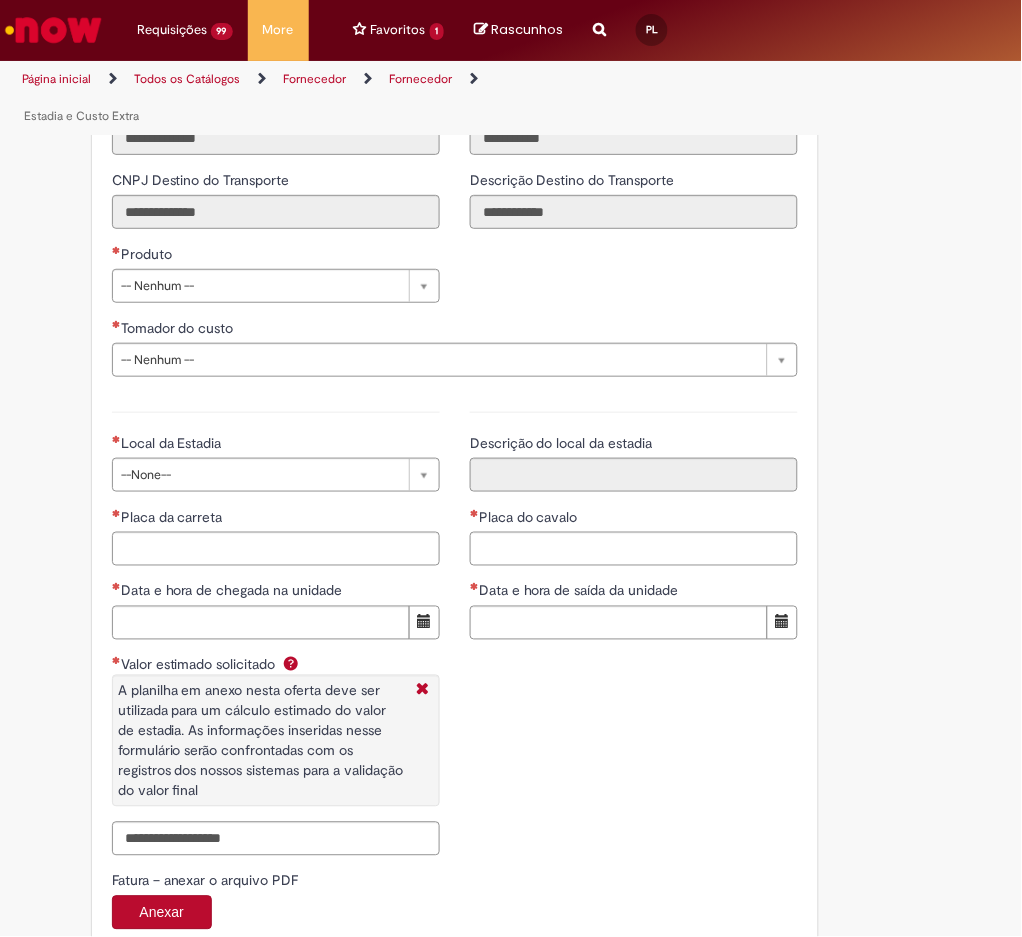 scroll, scrollTop: 2781, scrollLeft: 0, axis: vertical 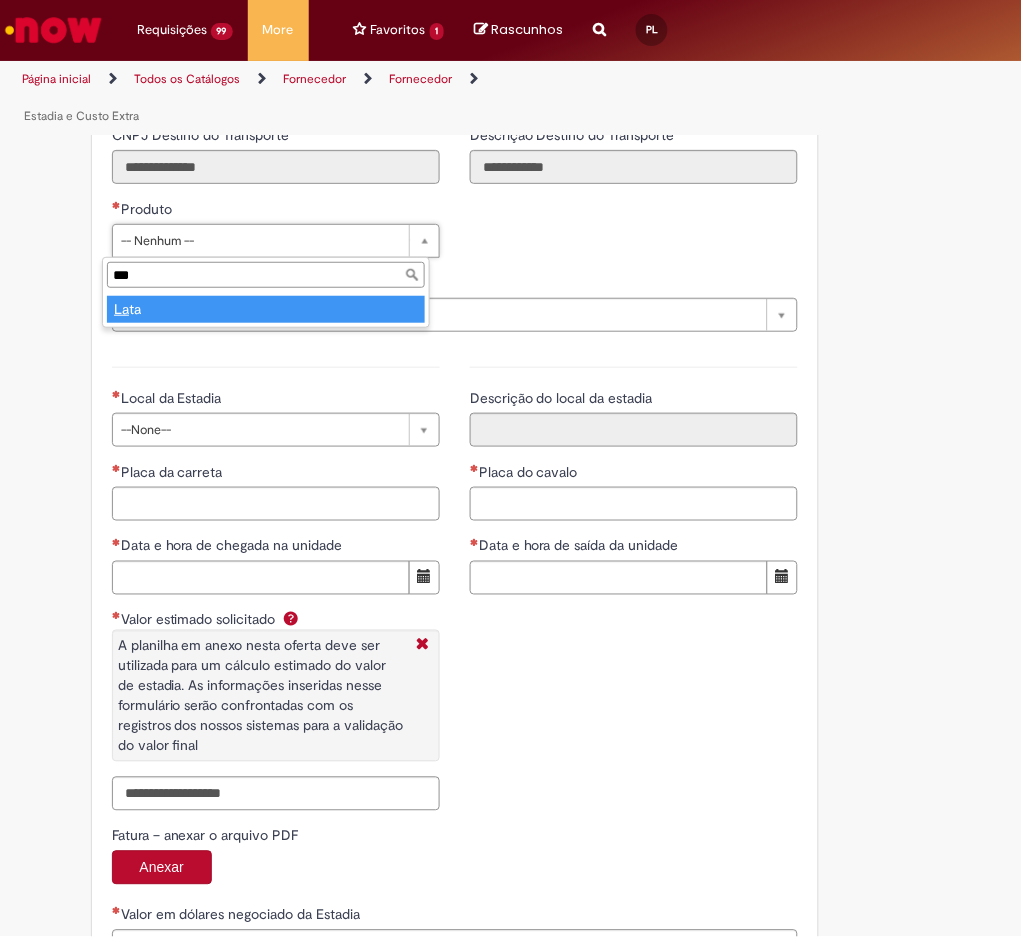 type on "****" 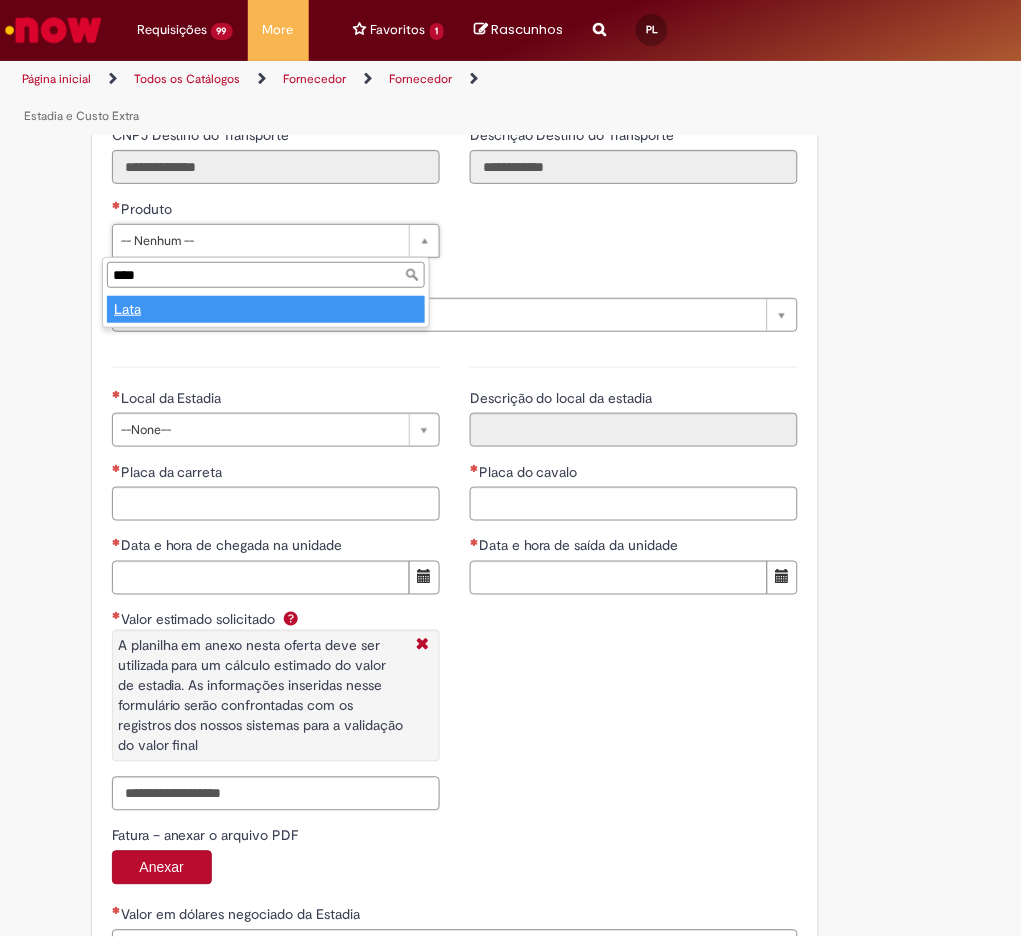 type on "****" 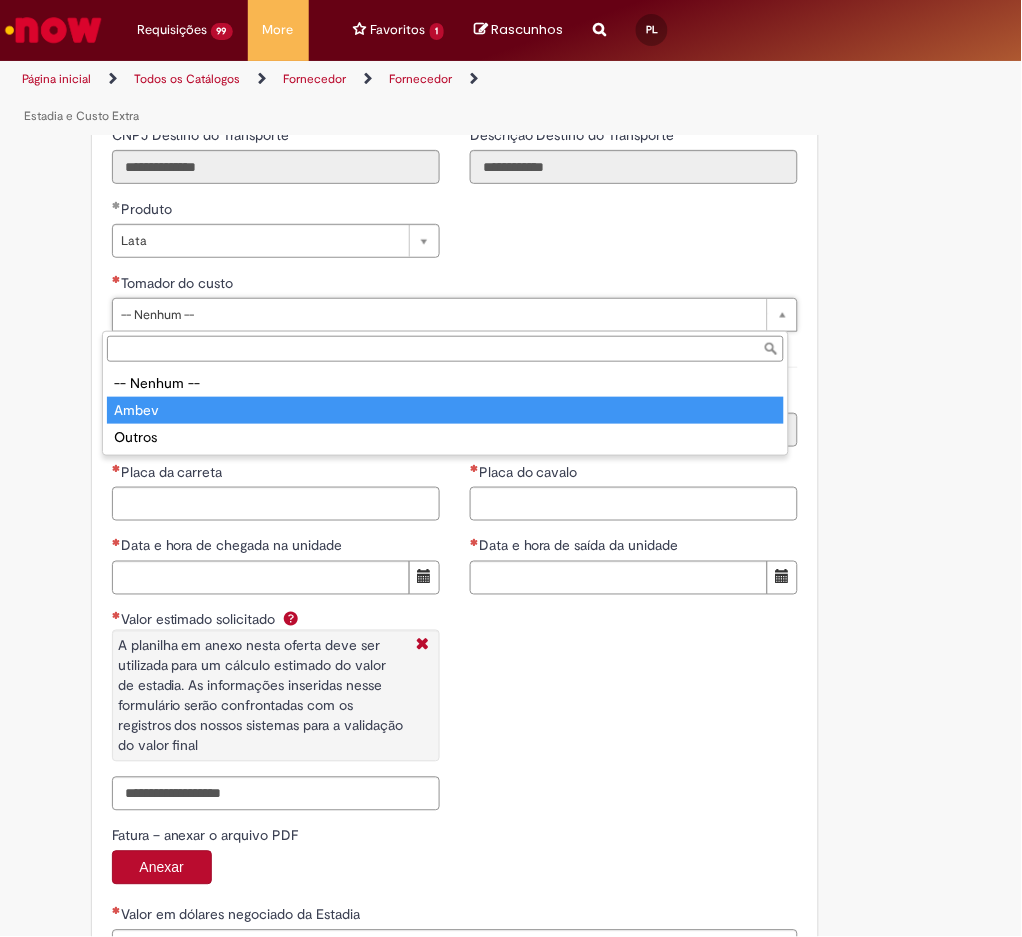 type on "*****" 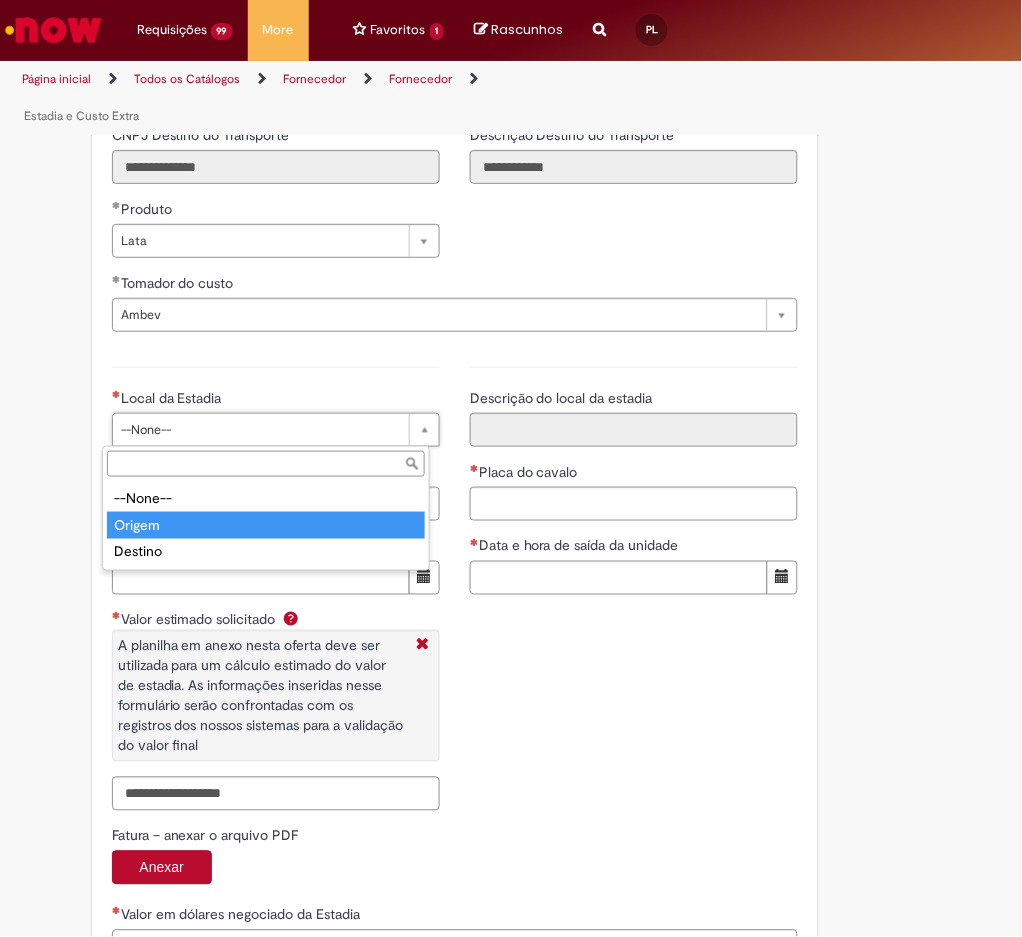 type on "******" 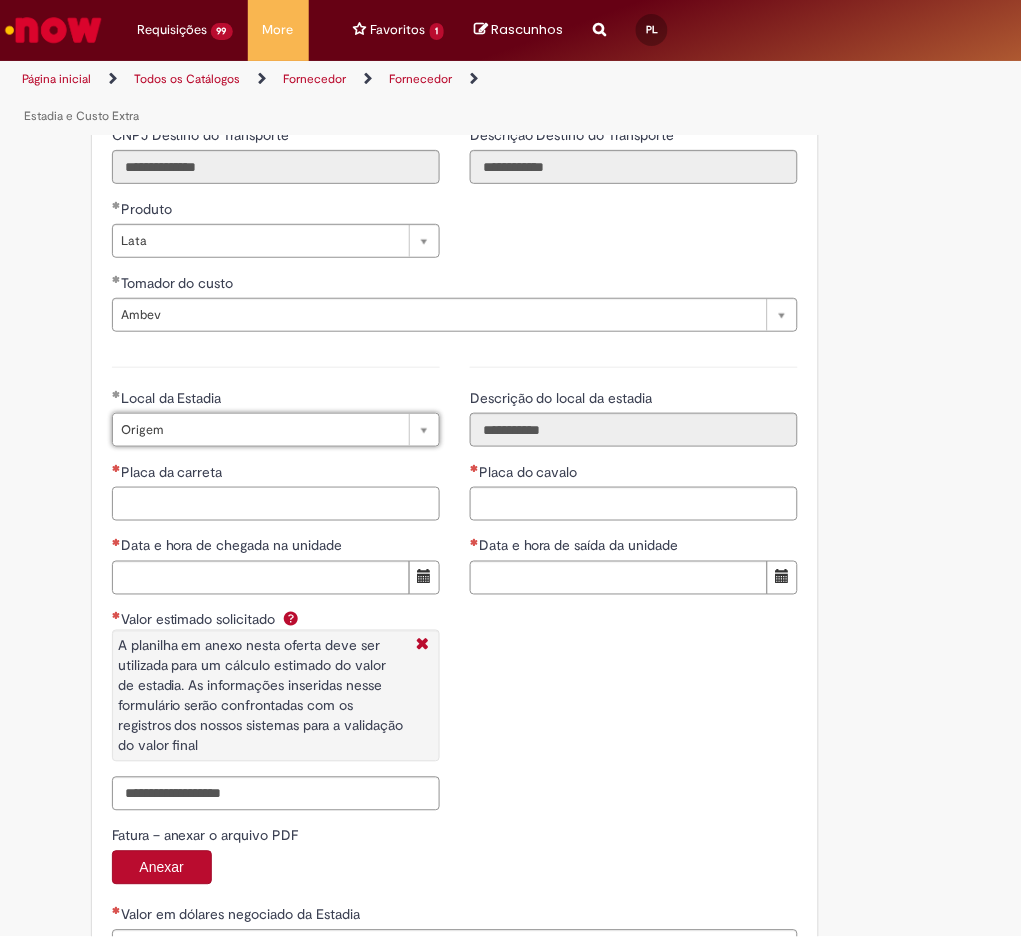 click on "Placa da carreta" at bounding box center [276, 504] 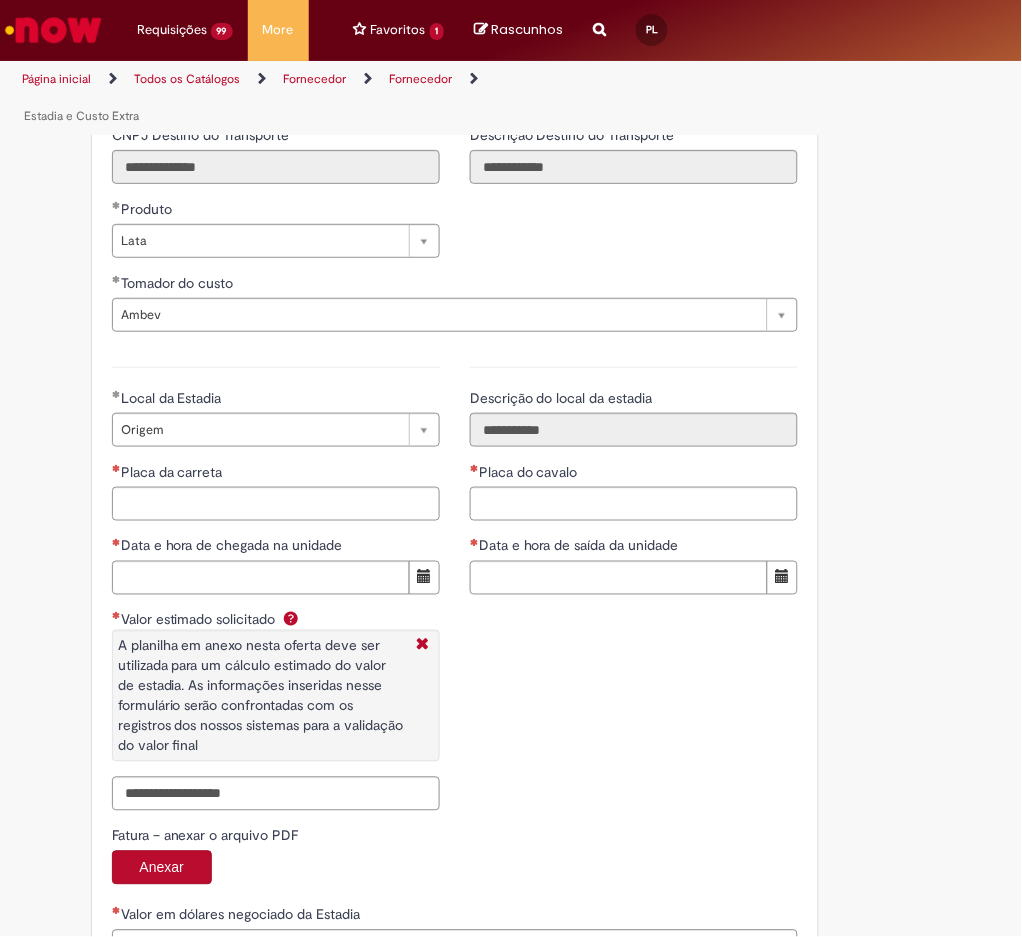 drag, startPoint x: 279, startPoint y: 540, endPoint x: 292, endPoint y: 518, distance: 25.553865 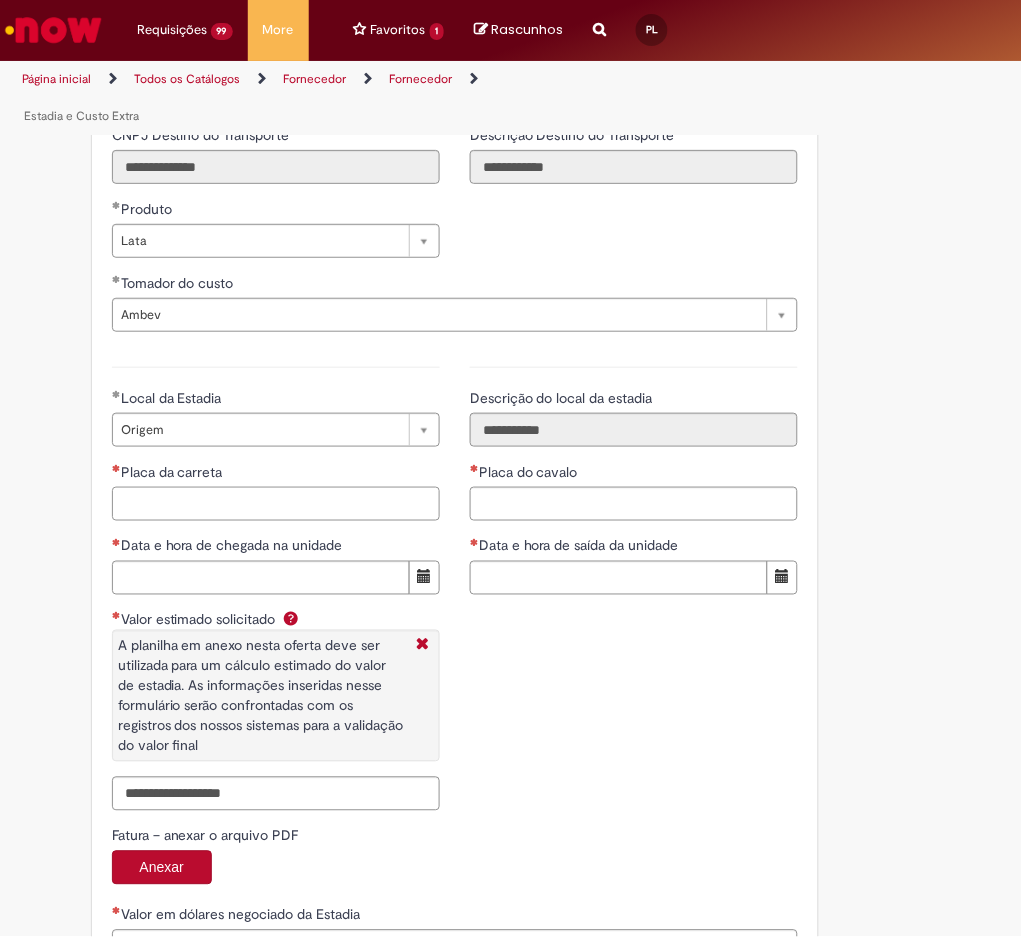 click on "Placa da carreta" at bounding box center (276, 504) 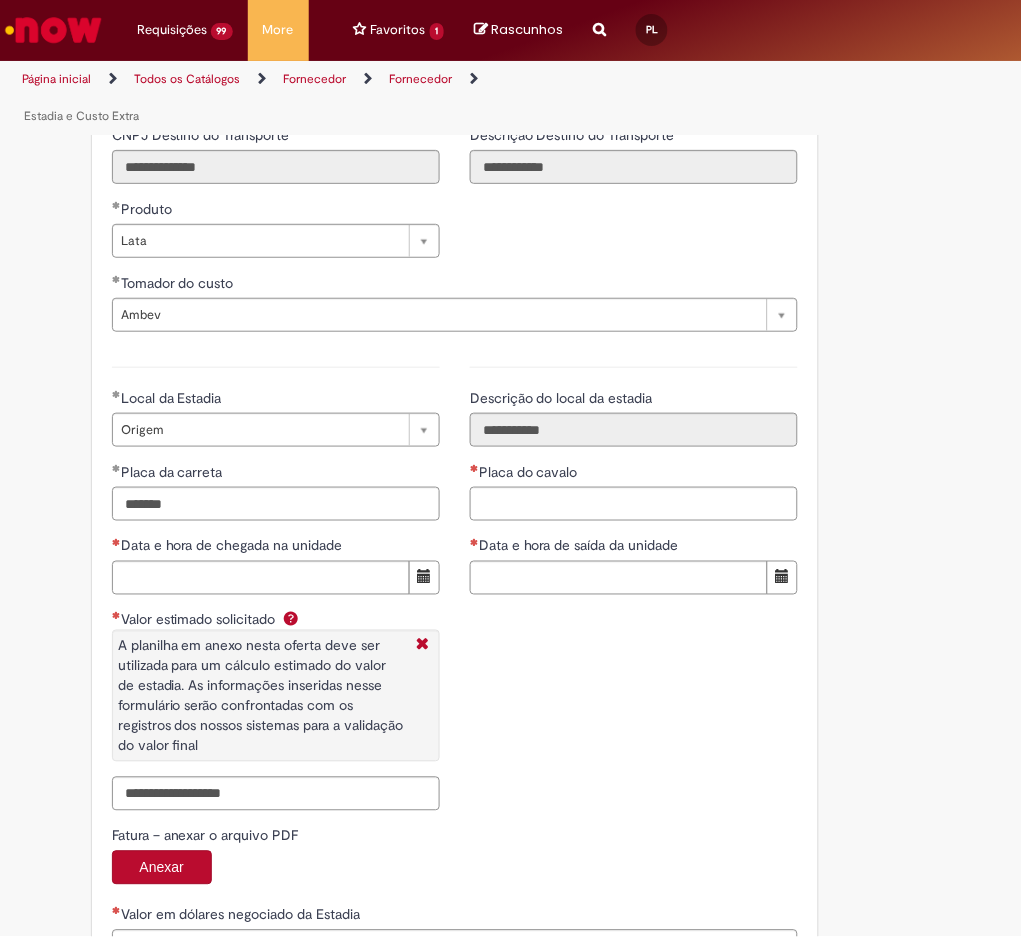 type on "*******" 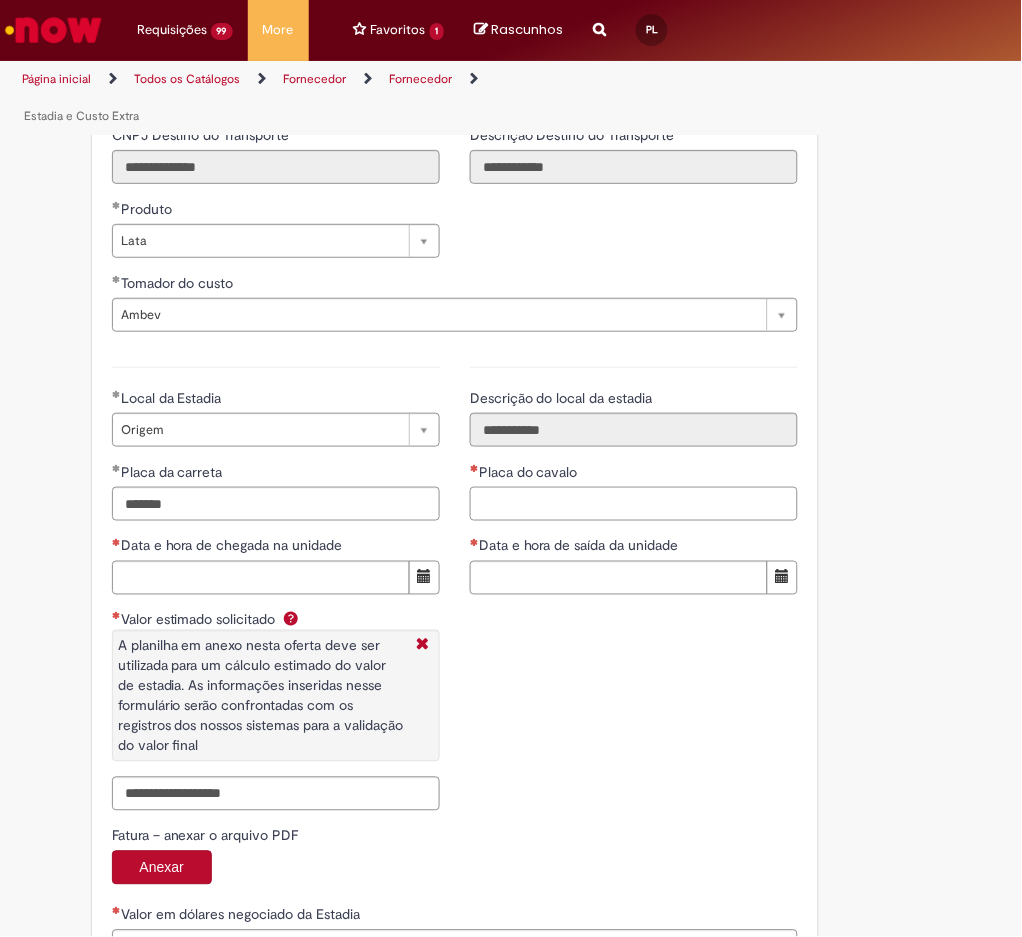 click on "Placa do cavalo" at bounding box center [634, 504] 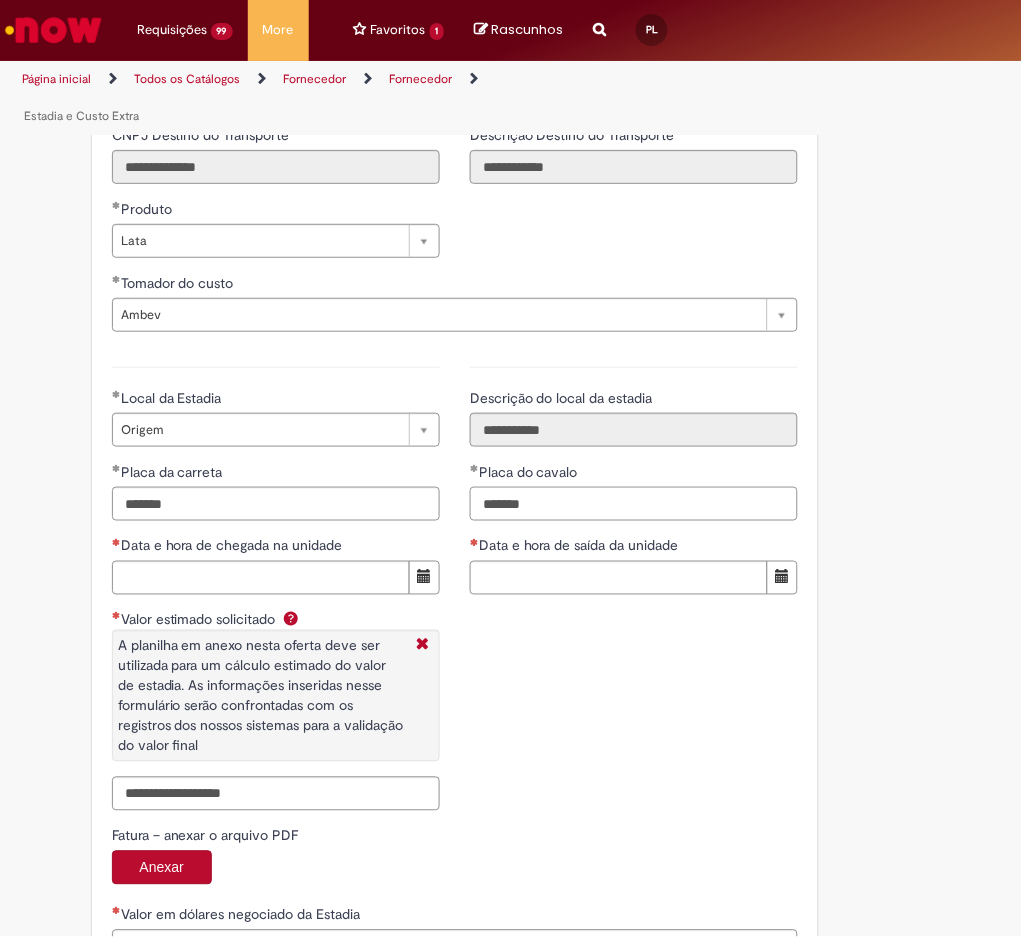 type on "*******" 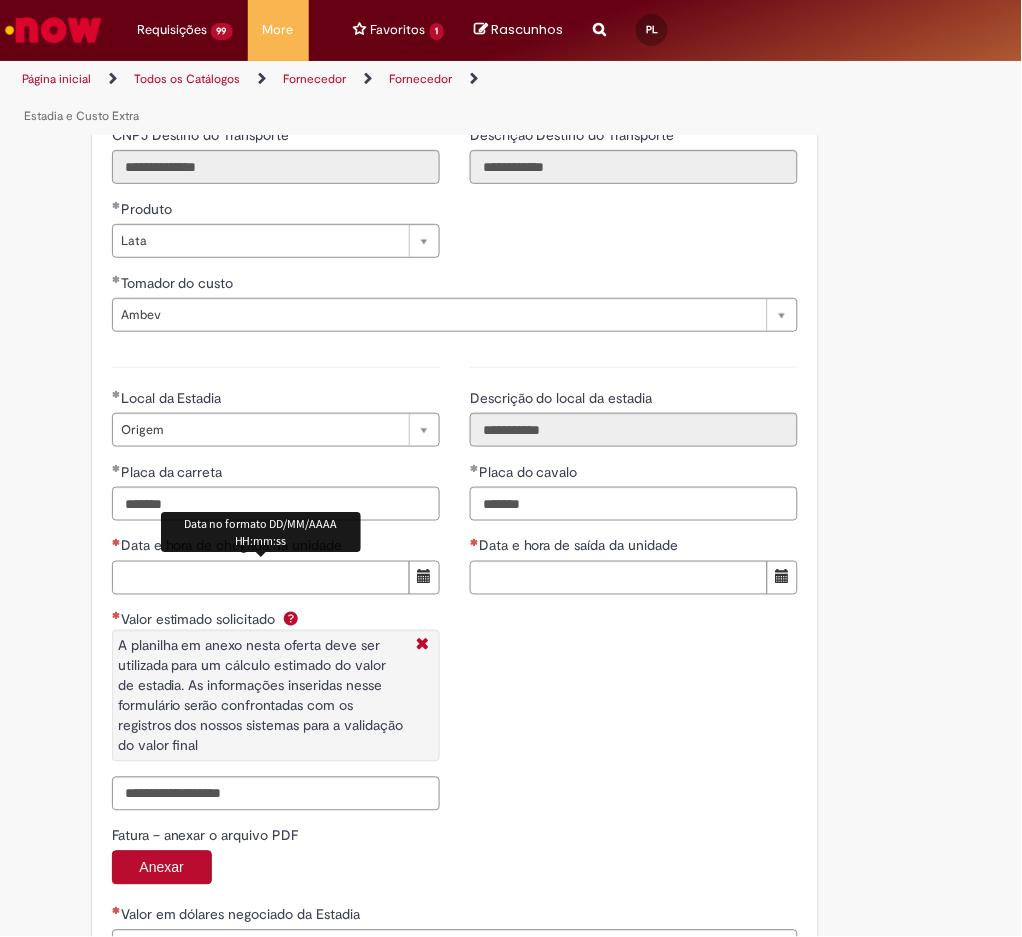 click on "Data e hora de chegada na unidade" at bounding box center [261, 578] 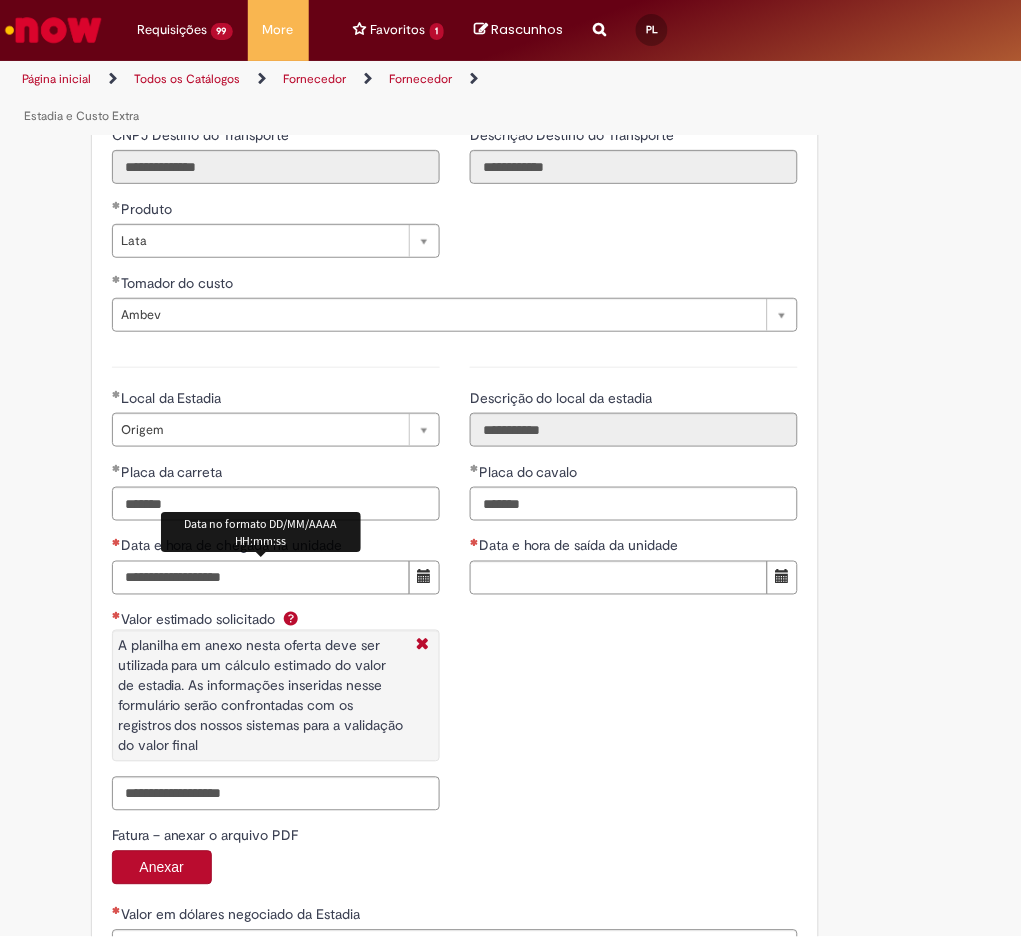 type on "**********" 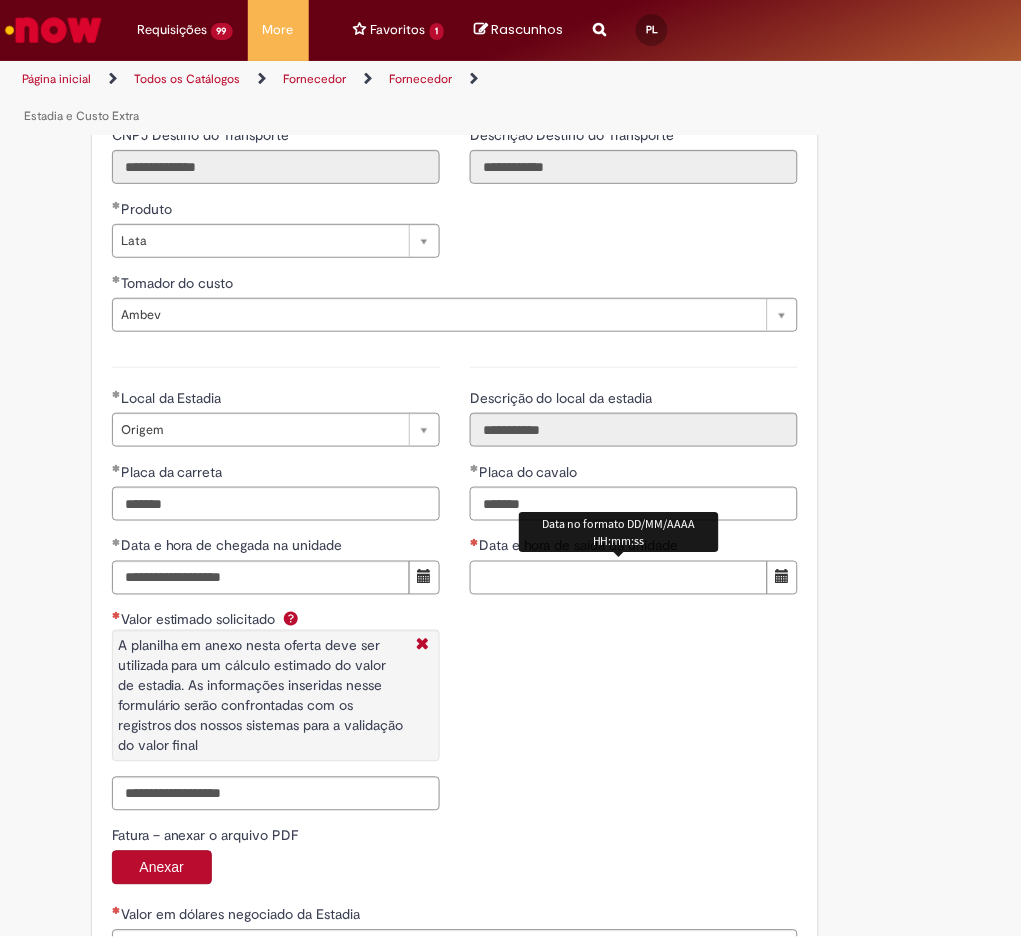 click on "Data e hora de saída da unidade" at bounding box center [619, 578] 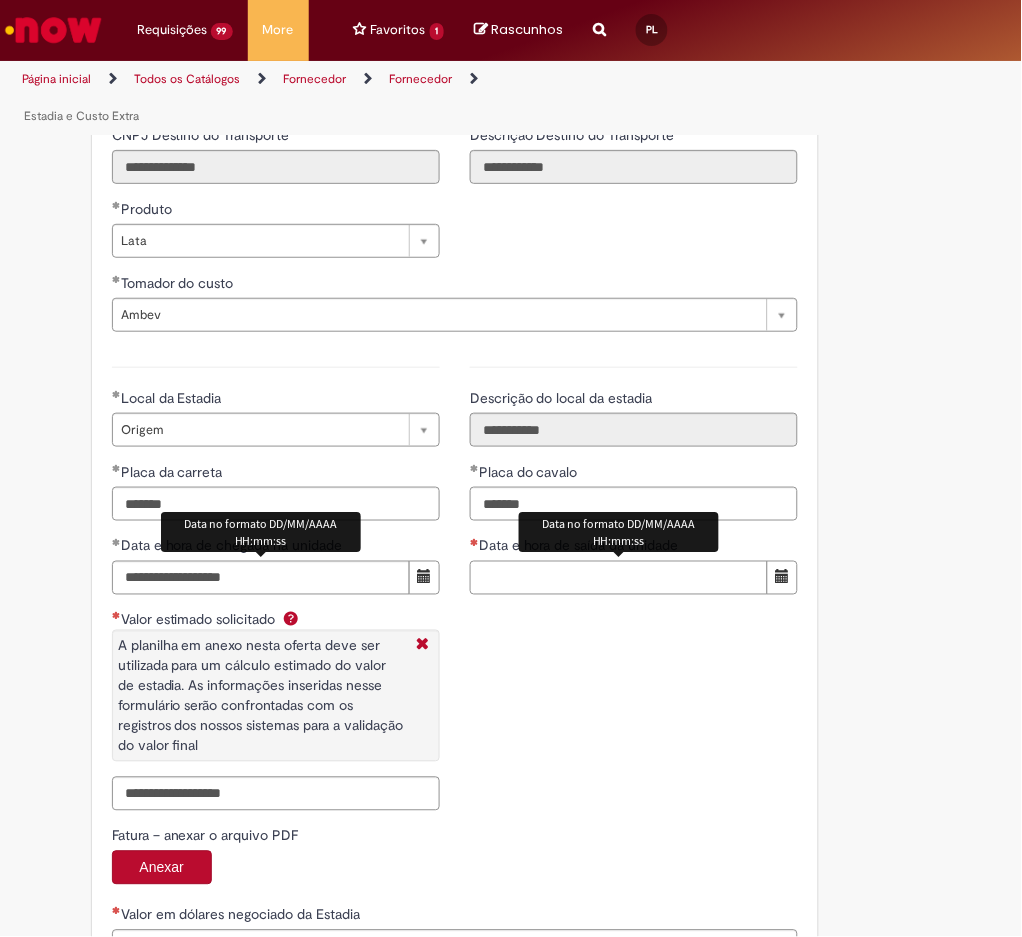 paste on "**********" 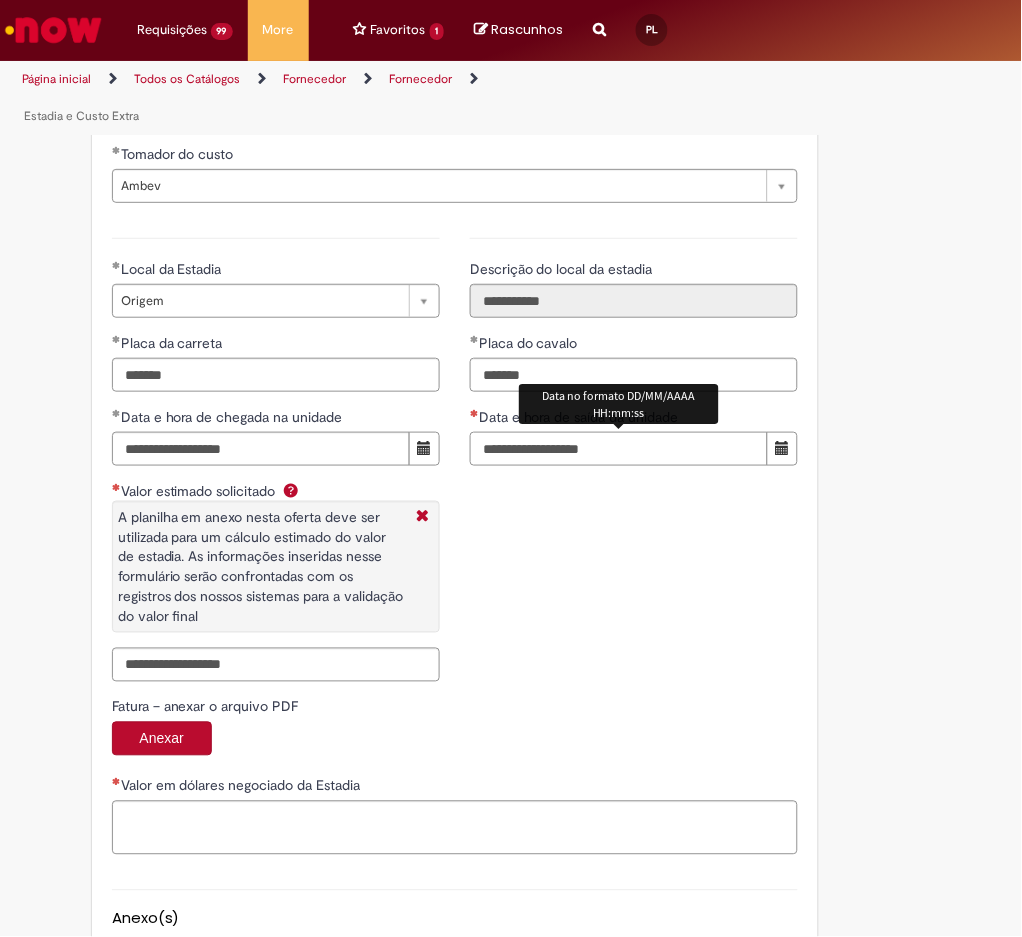 scroll, scrollTop: 2915, scrollLeft: 0, axis: vertical 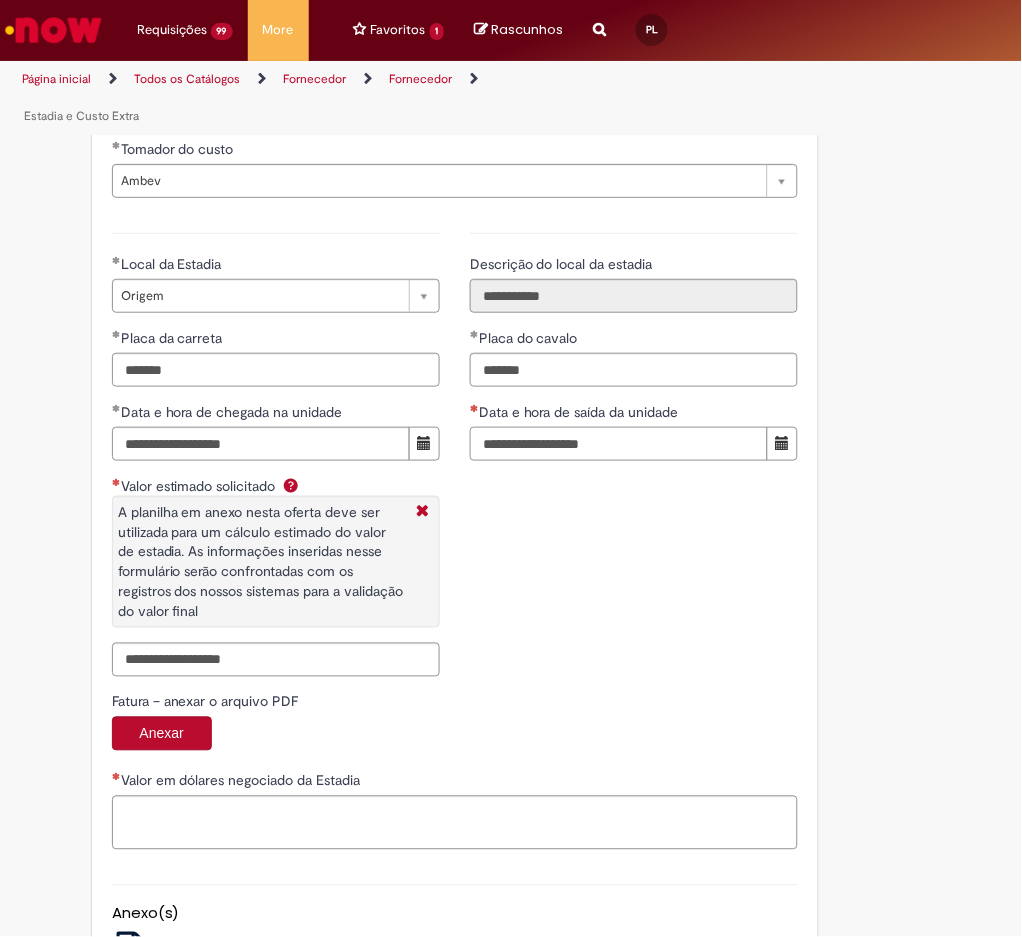 type on "**********" 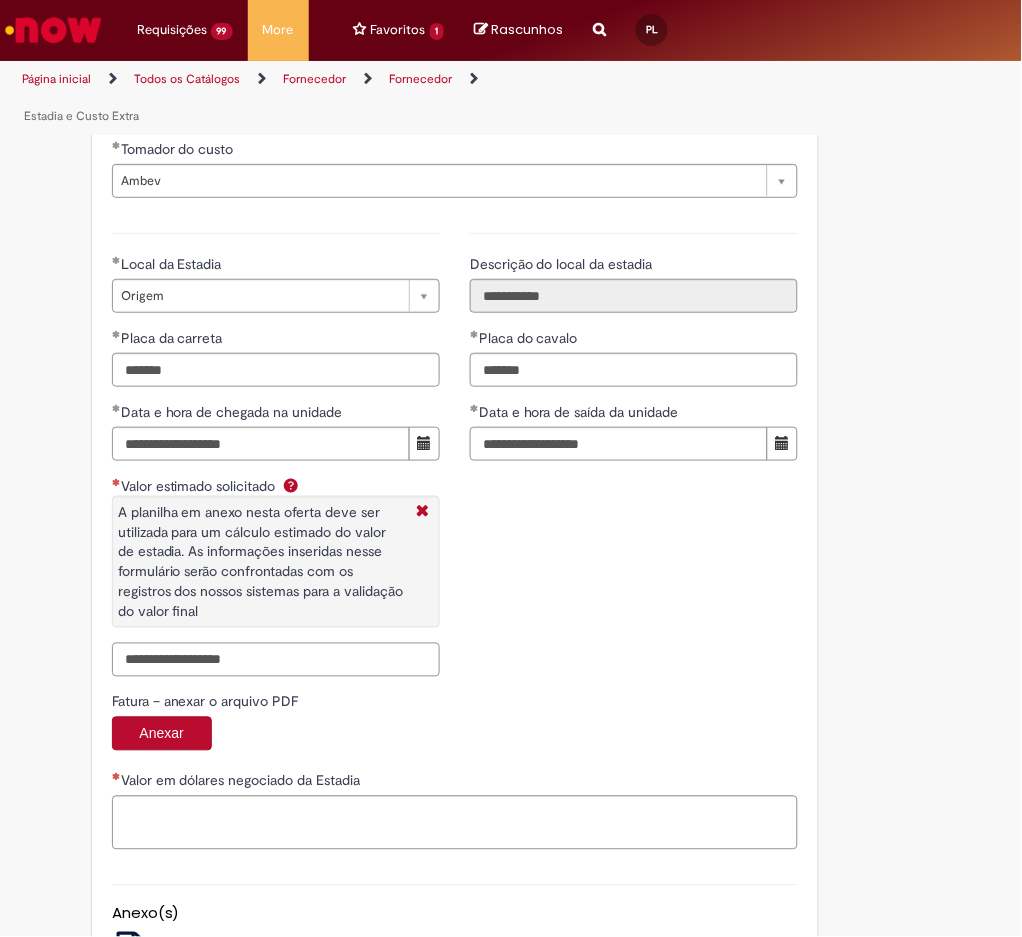 click on "Valor estimado solicitado A planilha em anexo nesta oferta deve ser utilizada para um cálculo estimado do valor de estadia. As informações inseridas nesse formulário serão confrontadas com os registros dos nossos sistemas para a validação do valor final" at bounding box center (276, 660) 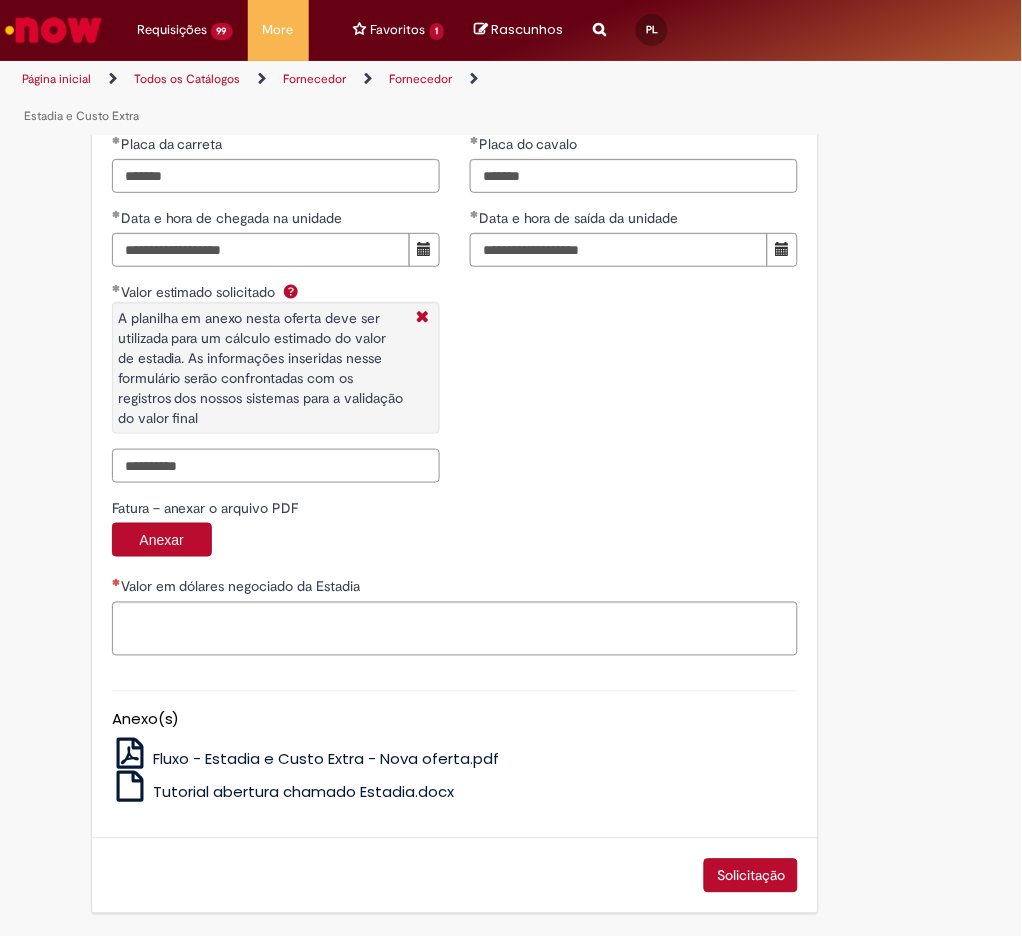 scroll, scrollTop: 3113, scrollLeft: 0, axis: vertical 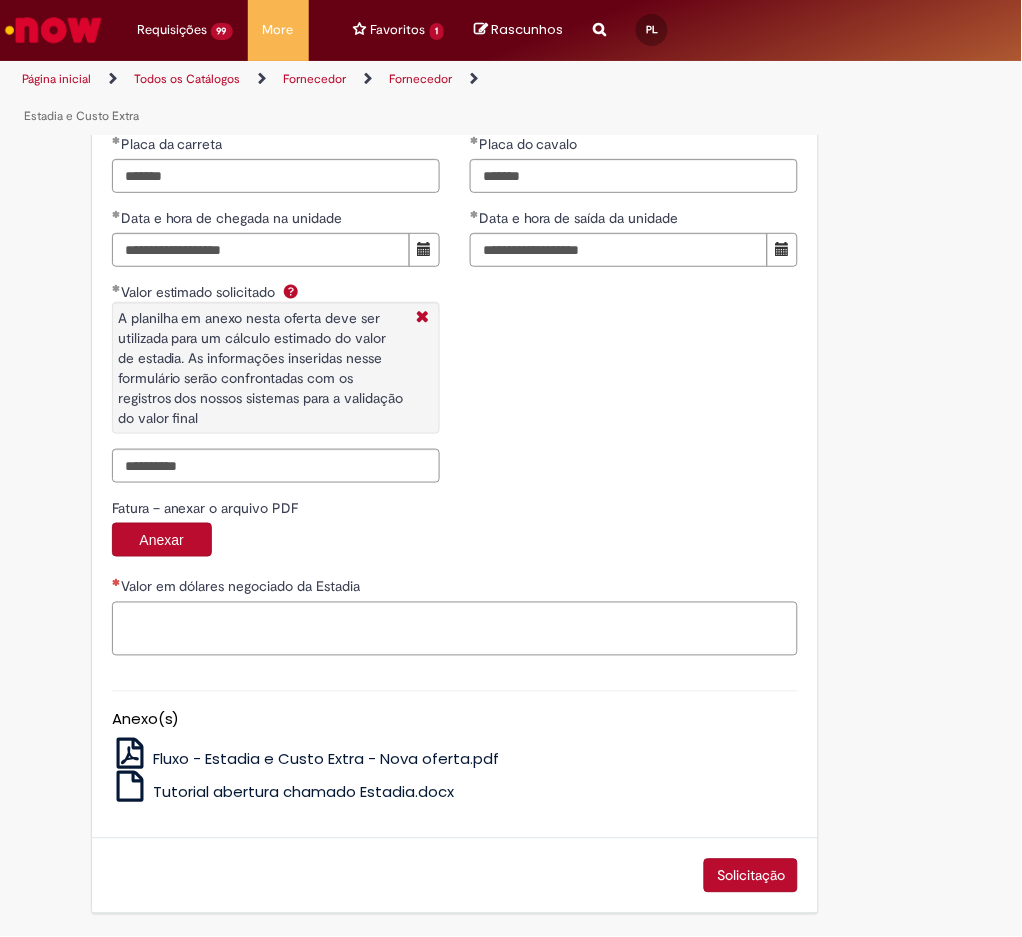 click on "Valor em dólares negociado da Estadia" at bounding box center [455, 629] 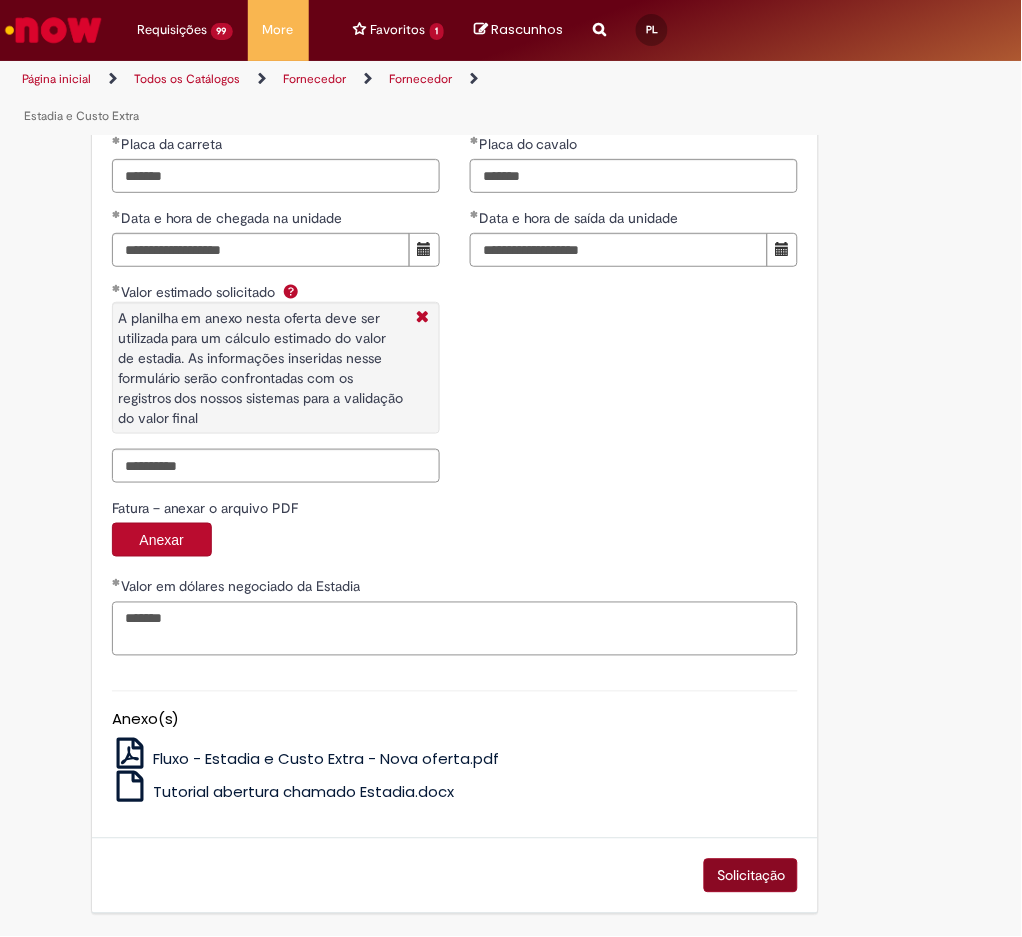 type on "*******" 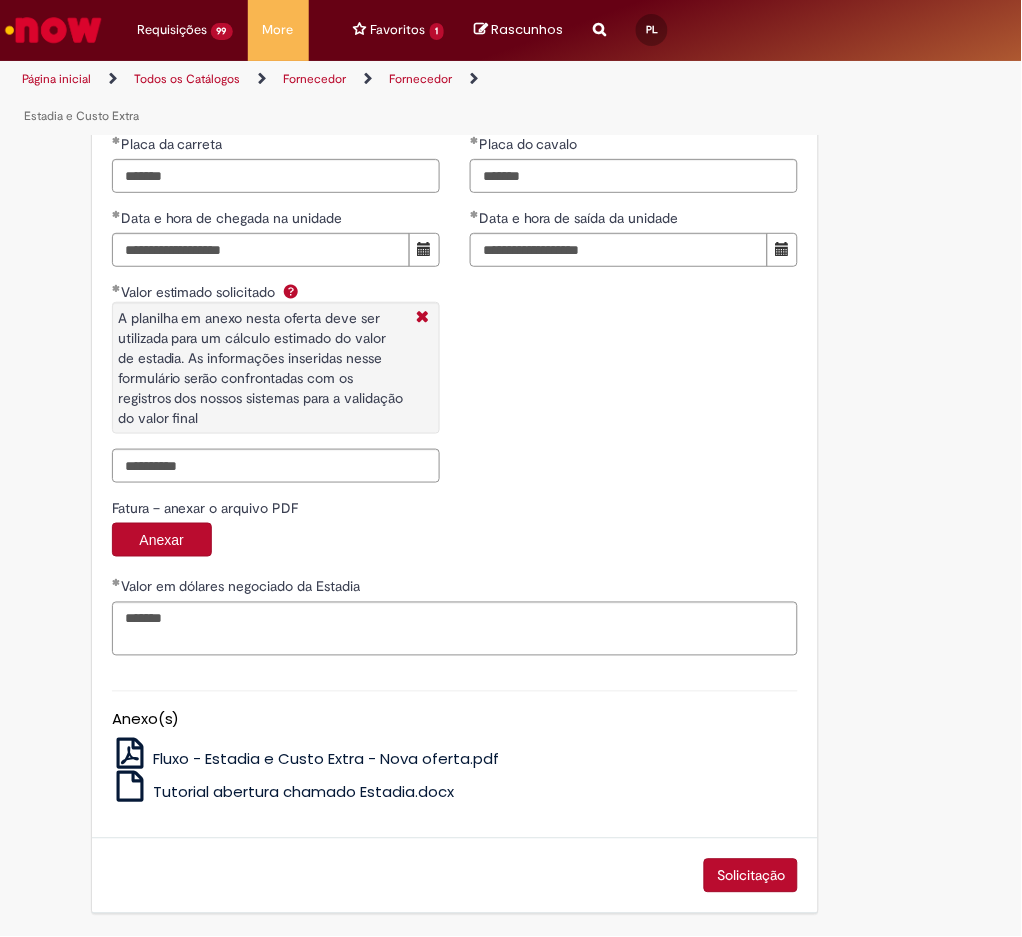 click on "Solicitação" at bounding box center (751, 876) 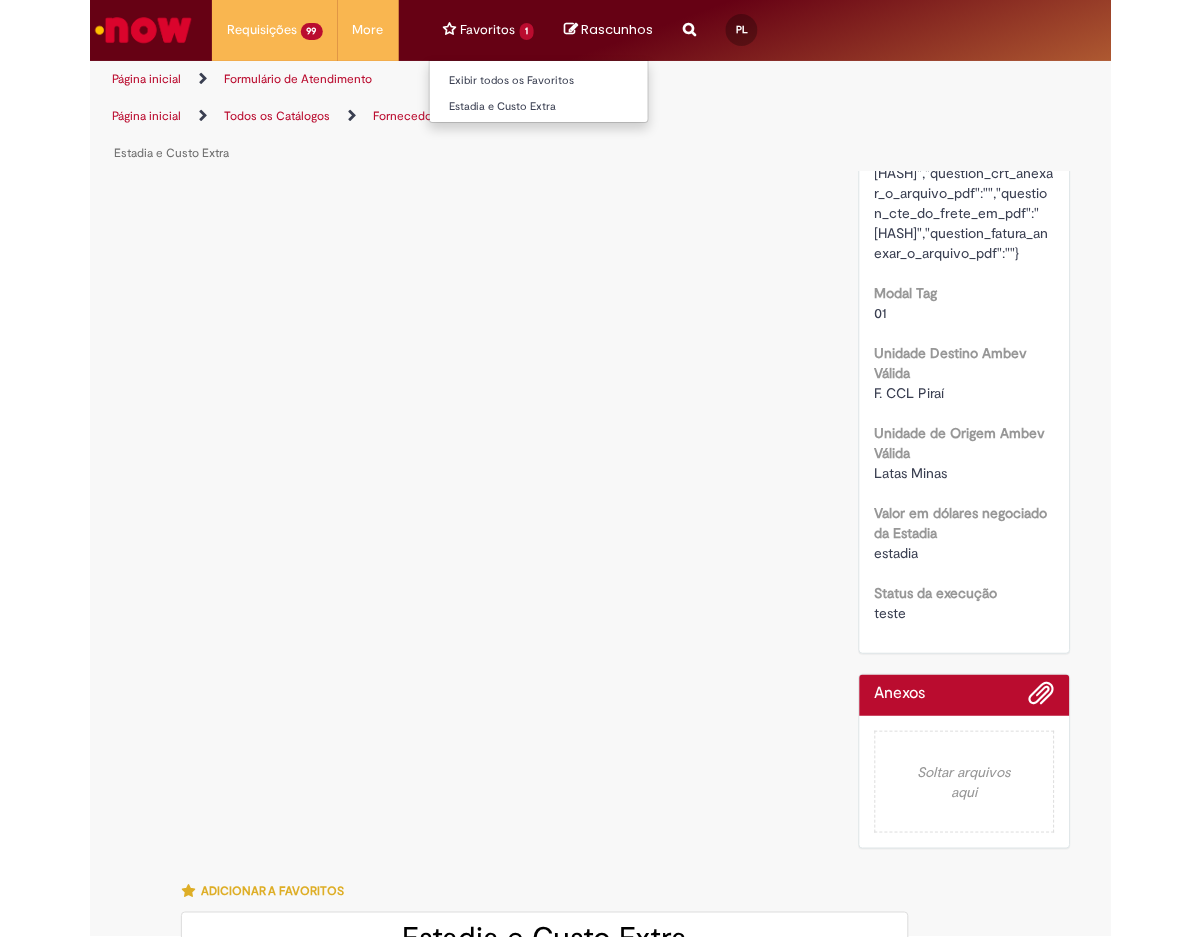 scroll, scrollTop: 0, scrollLeft: 0, axis: both 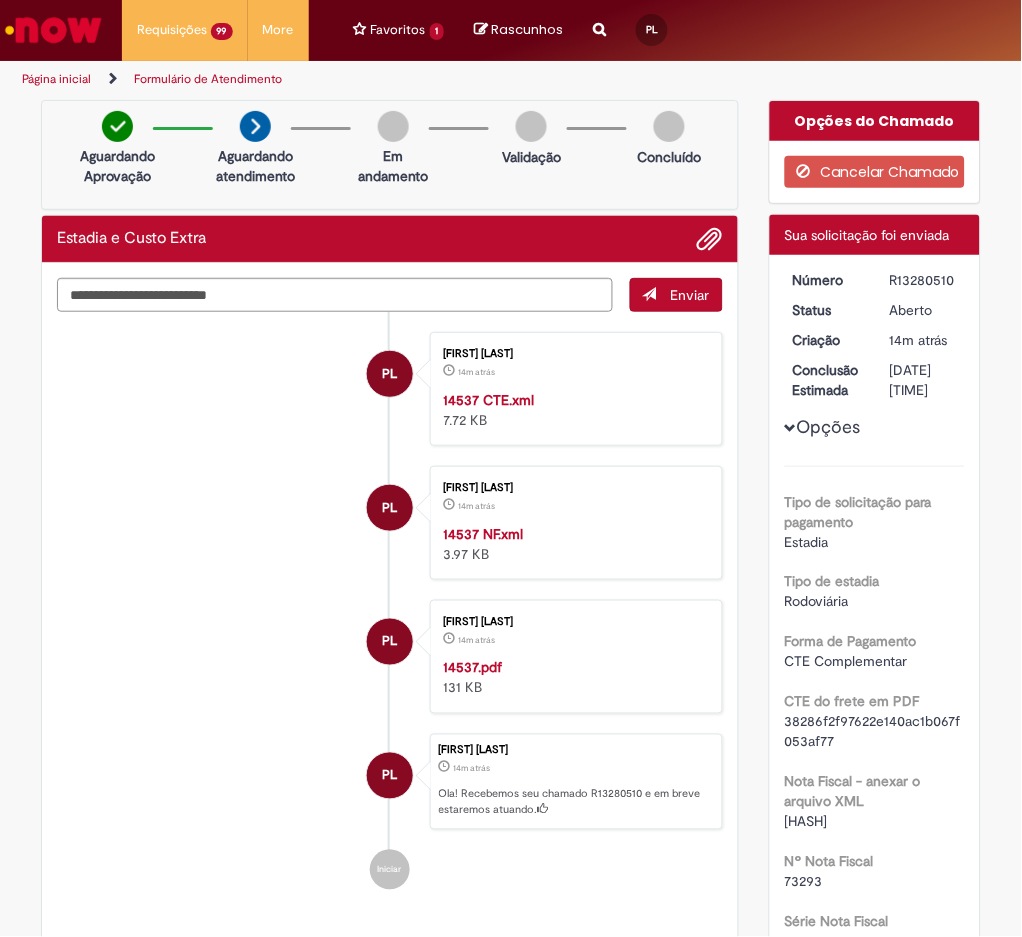 drag, startPoint x: 886, startPoint y: 272, endPoint x: 944, endPoint y: 281, distance: 58.694122 